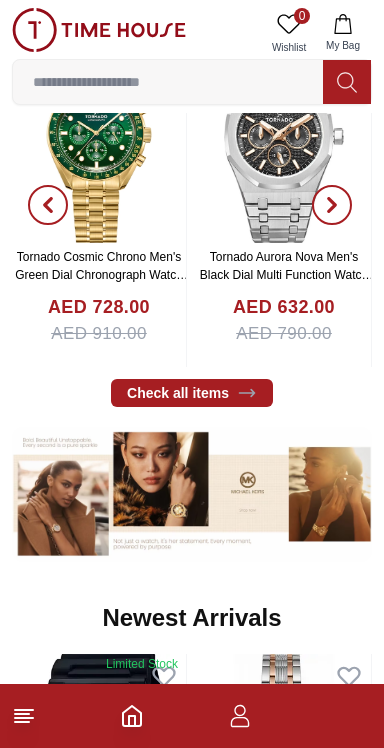 scroll, scrollTop: 0, scrollLeft: 0, axis: both 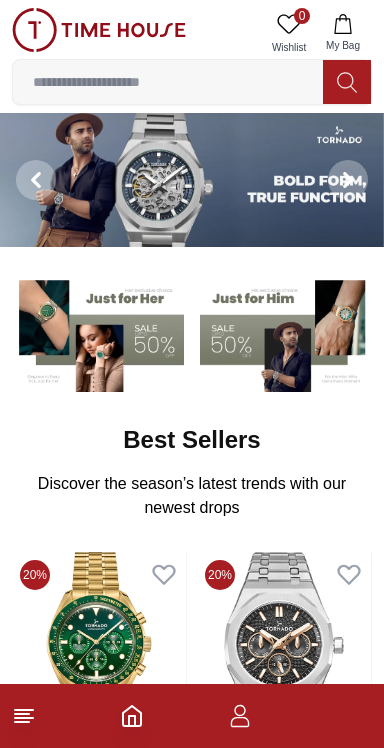 click at bounding box center [168, 82] 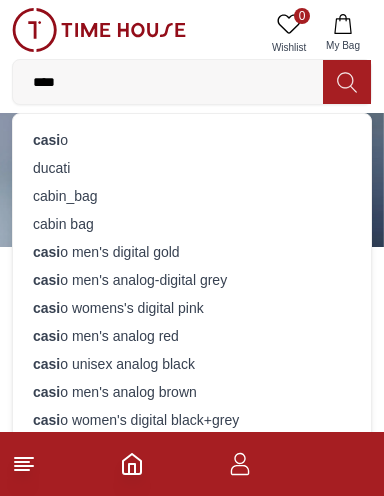 type on "*****" 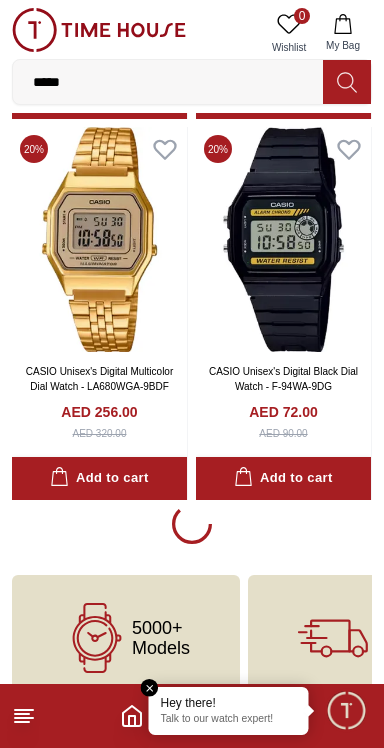 scroll, scrollTop: 3510, scrollLeft: 0, axis: vertical 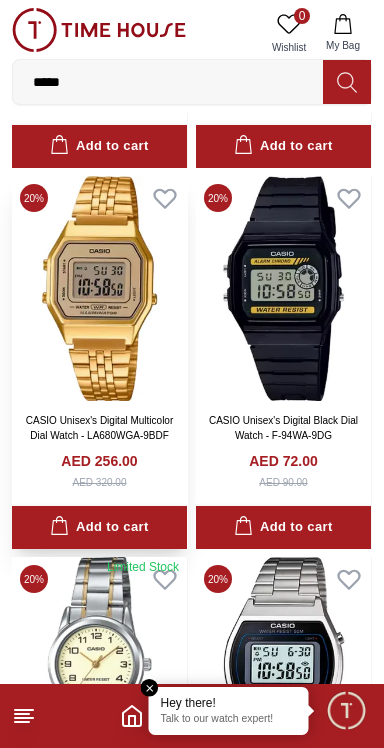 click at bounding box center [99, 288] 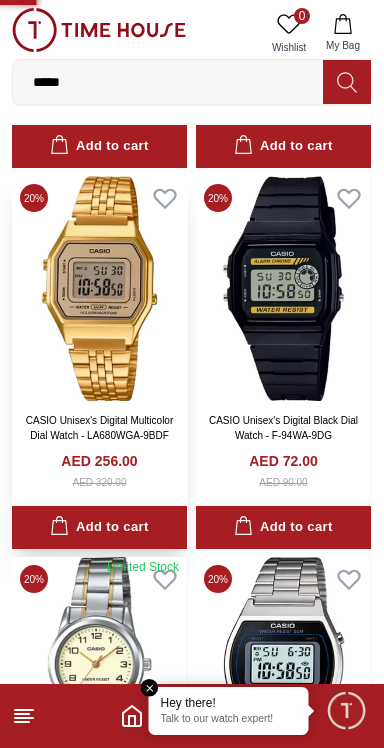 scroll, scrollTop: 0, scrollLeft: 0, axis: both 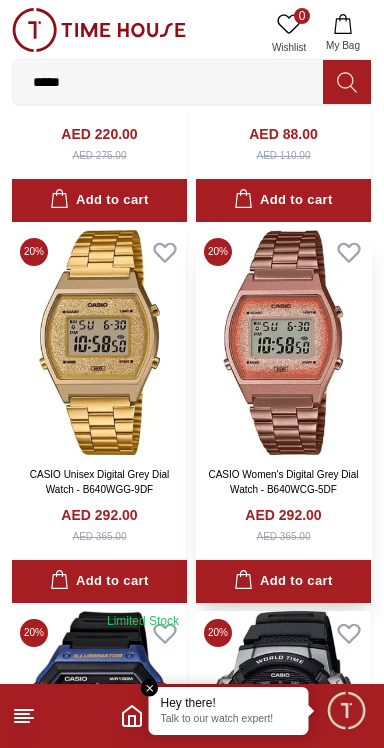 click at bounding box center (283, 342) 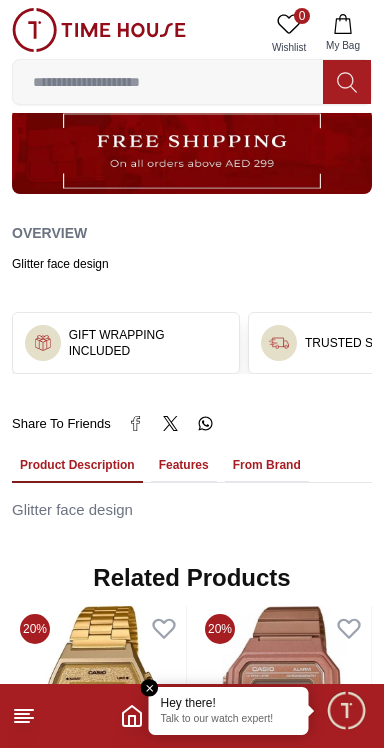 scroll, scrollTop: 891, scrollLeft: 0, axis: vertical 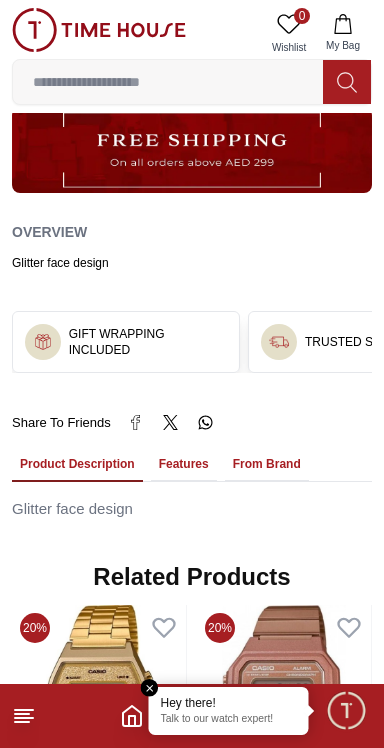 click on "Features" at bounding box center [184, 465] 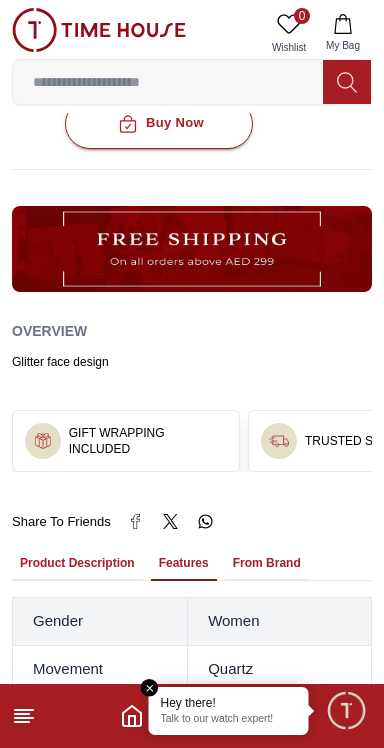 scroll, scrollTop: 886, scrollLeft: 0, axis: vertical 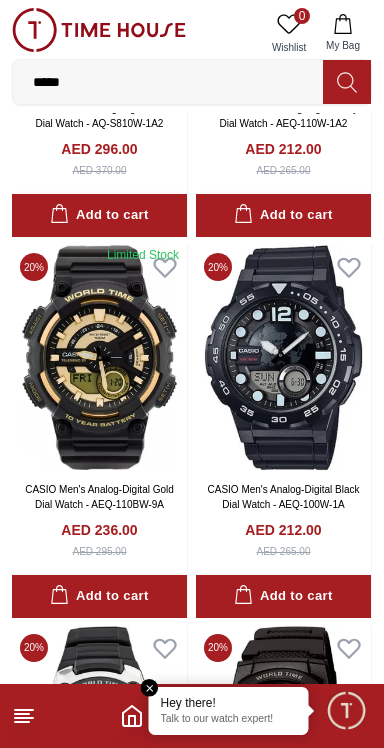 click on "*****" at bounding box center [168, 82] 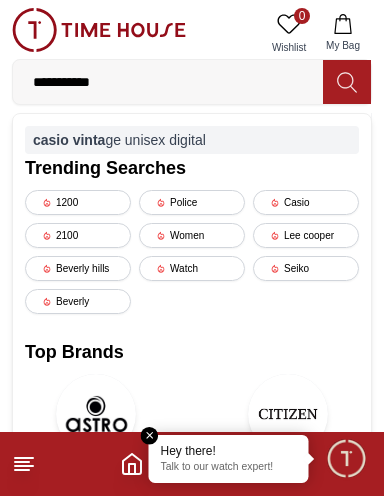 type on "**********" 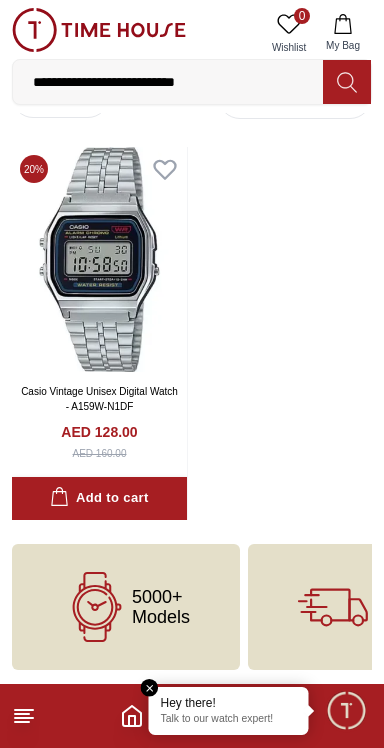 scroll, scrollTop: 0, scrollLeft: 0, axis: both 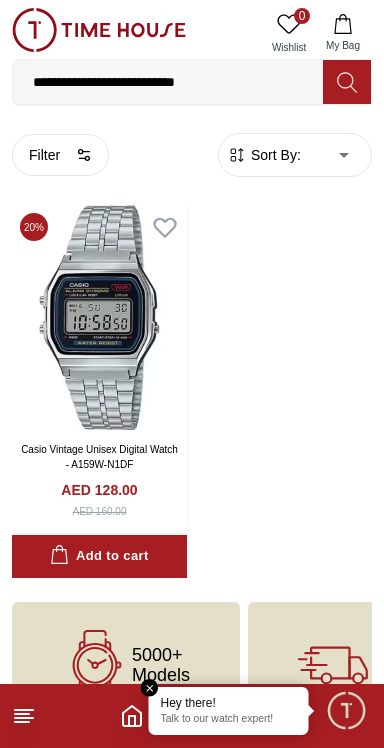 click on "**********" at bounding box center (168, 82) 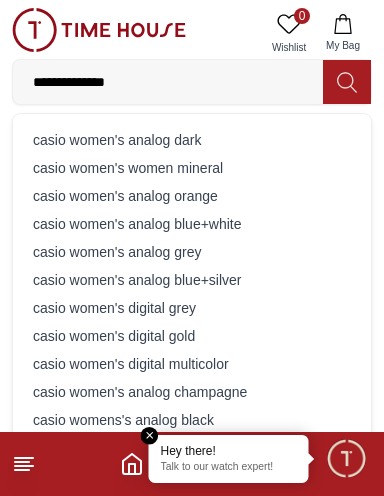 type on "**********" 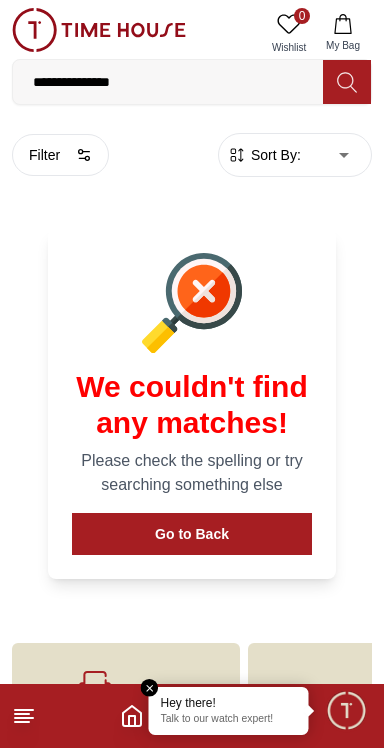 scroll, scrollTop: 99, scrollLeft: 0, axis: vertical 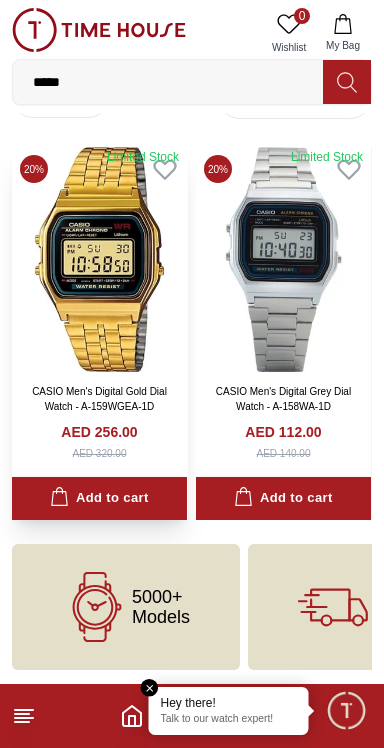 click at bounding box center [99, 259] 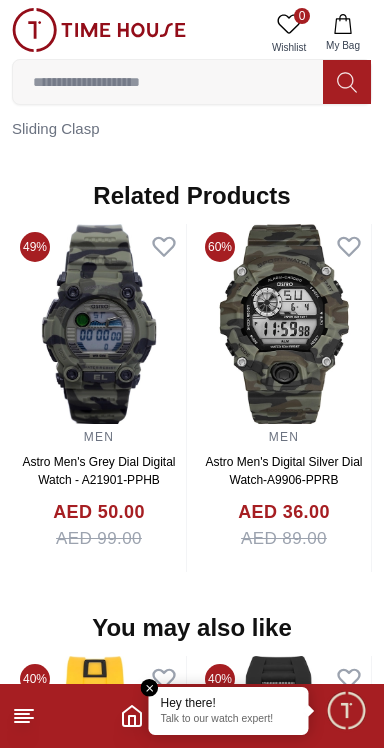 scroll, scrollTop: 1469, scrollLeft: 0, axis: vertical 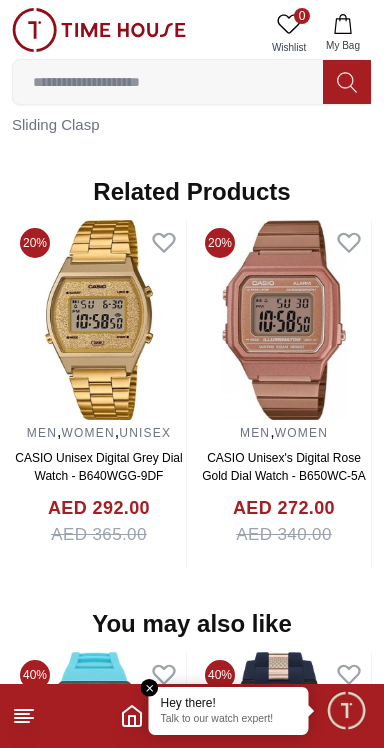 click at bounding box center [99, 320] 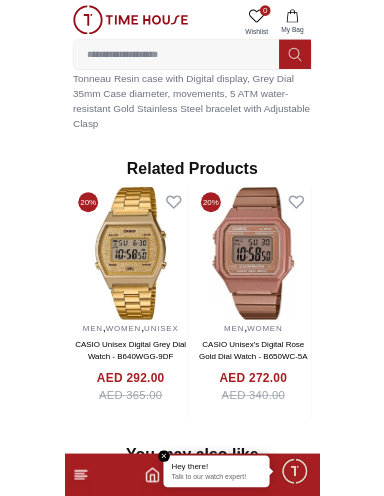scroll, scrollTop: 1399, scrollLeft: 0, axis: vertical 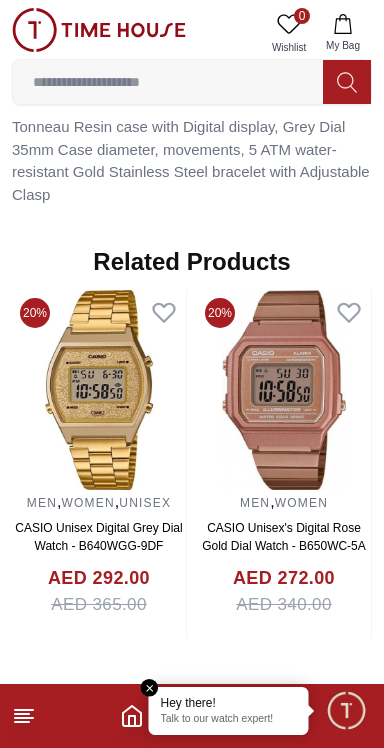 click at bounding box center (168, 82) 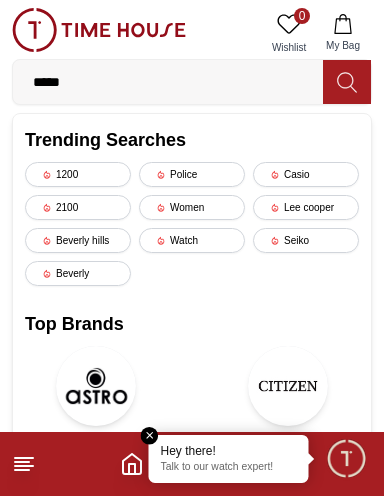 type on "******" 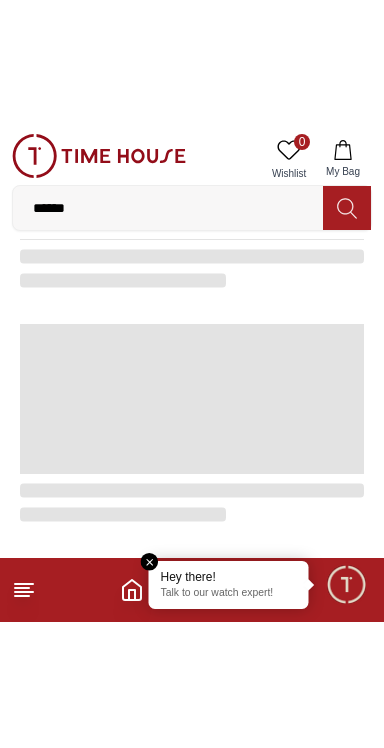 scroll, scrollTop: 0, scrollLeft: 0, axis: both 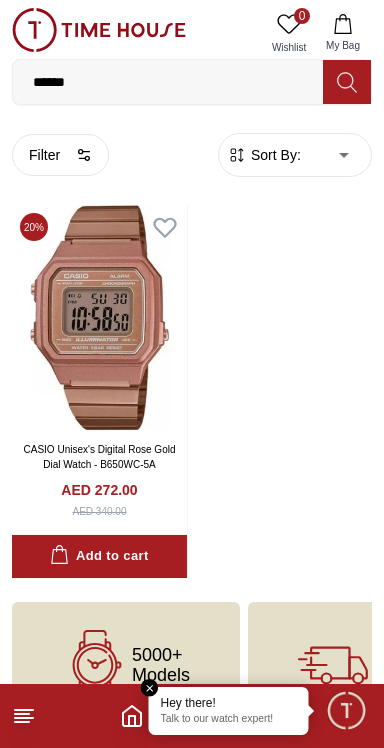 click on "******" at bounding box center (168, 82) 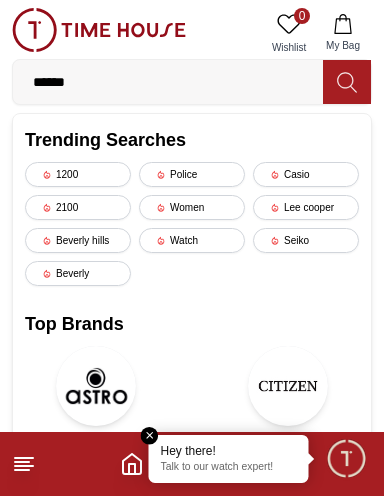 type on "******" 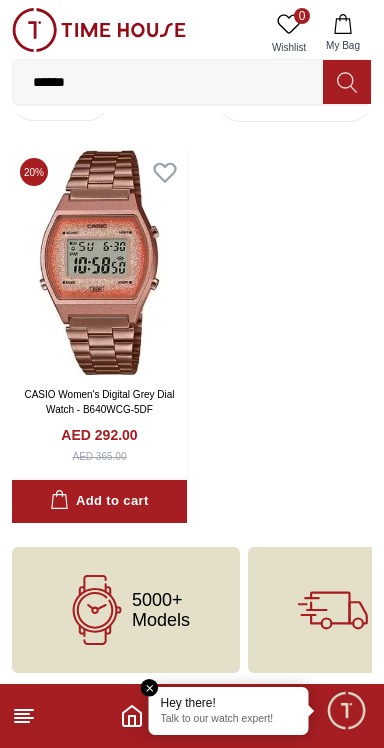 scroll, scrollTop: 0, scrollLeft: 0, axis: both 